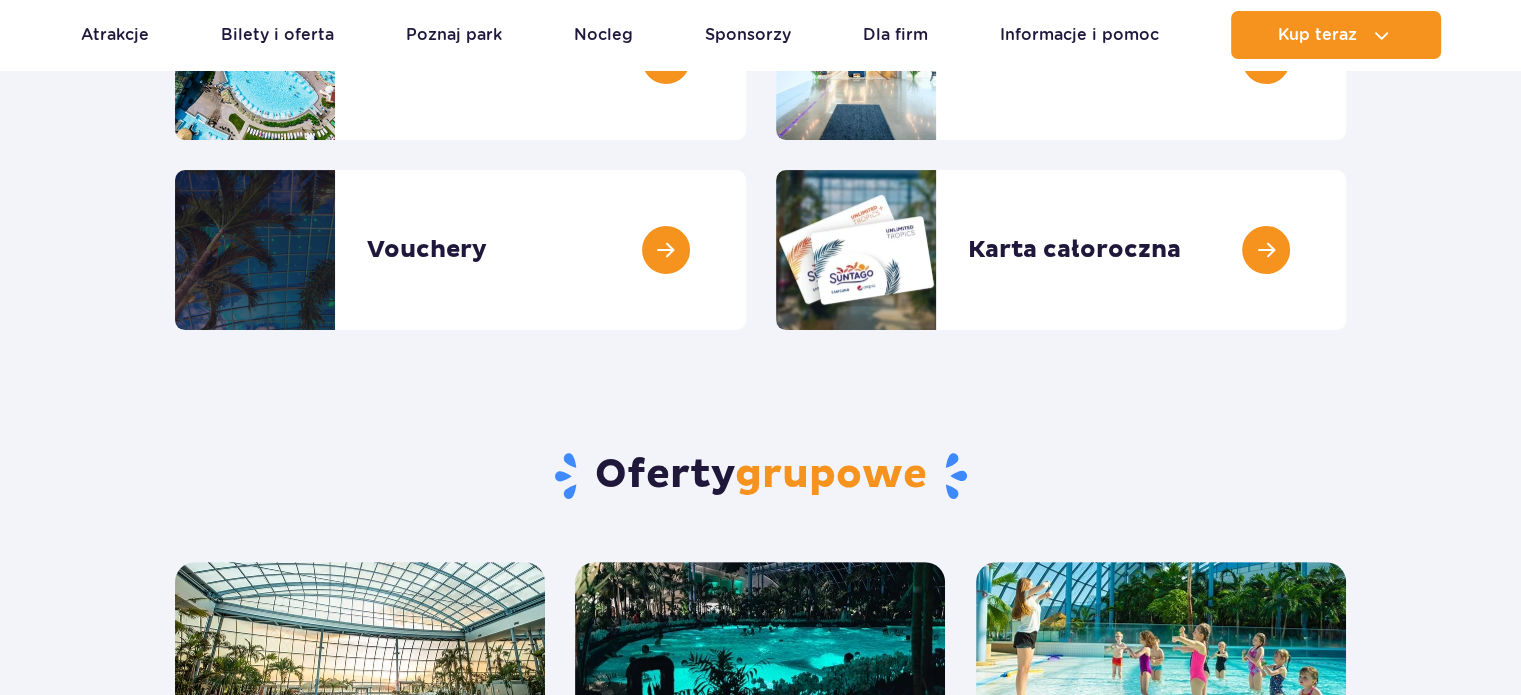 scroll, scrollTop: 400, scrollLeft: 0, axis: vertical 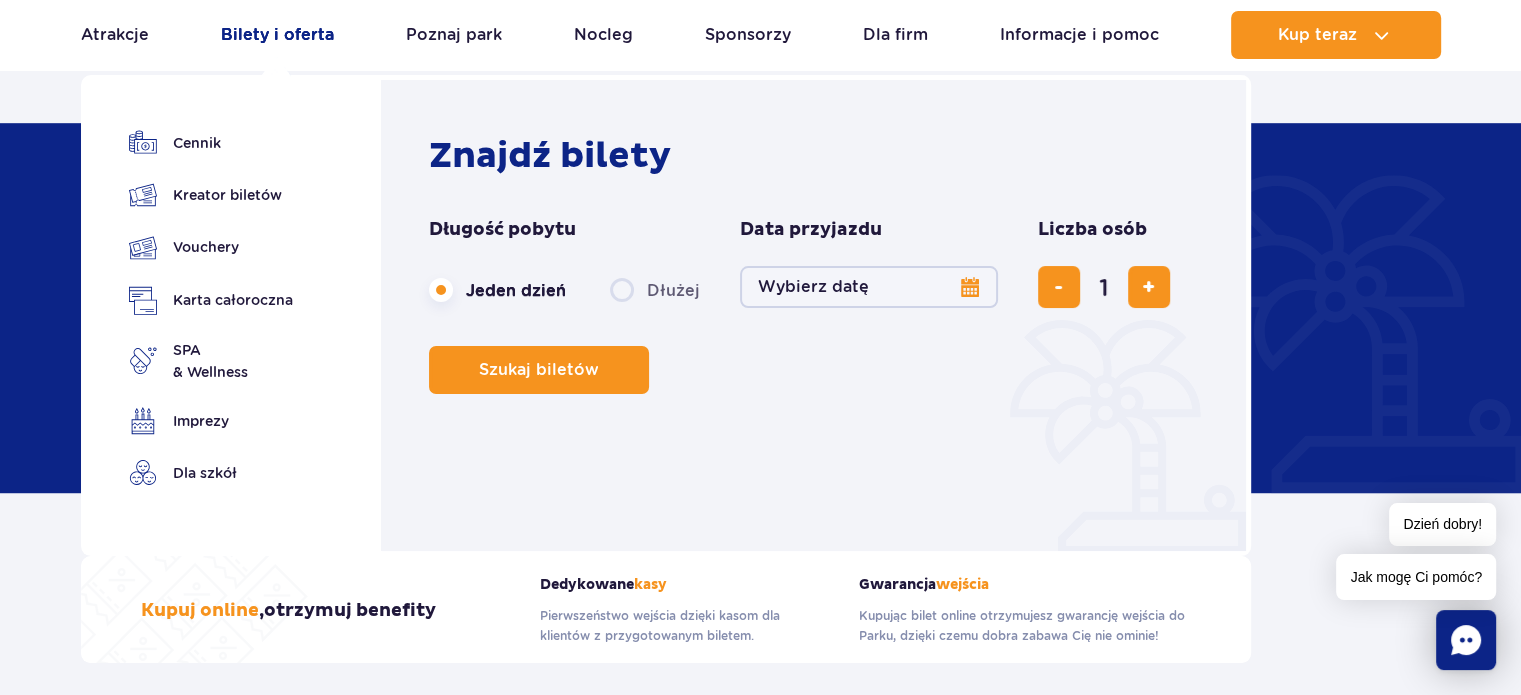 click on "Bilety i oferta" at bounding box center (277, 35) 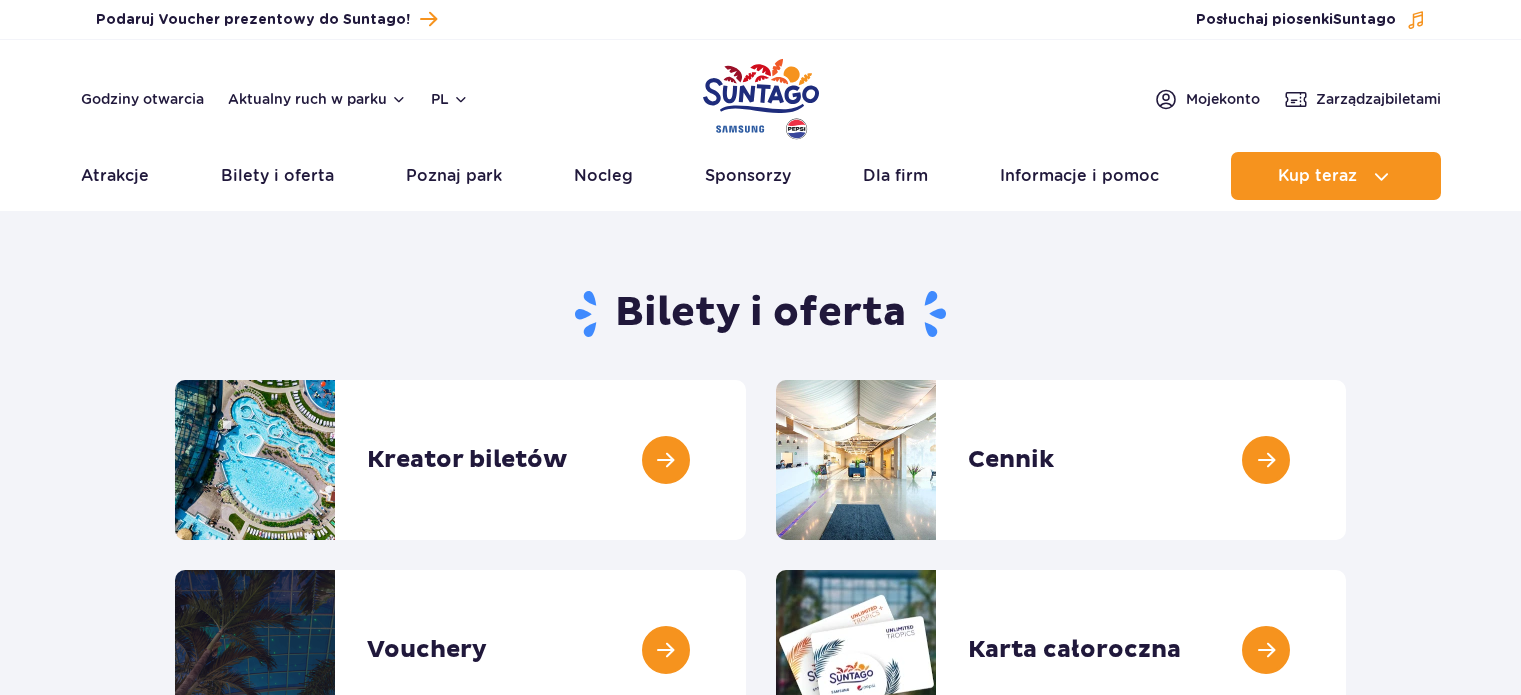 scroll, scrollTop: 0, scrollLeft: 0, axis: both 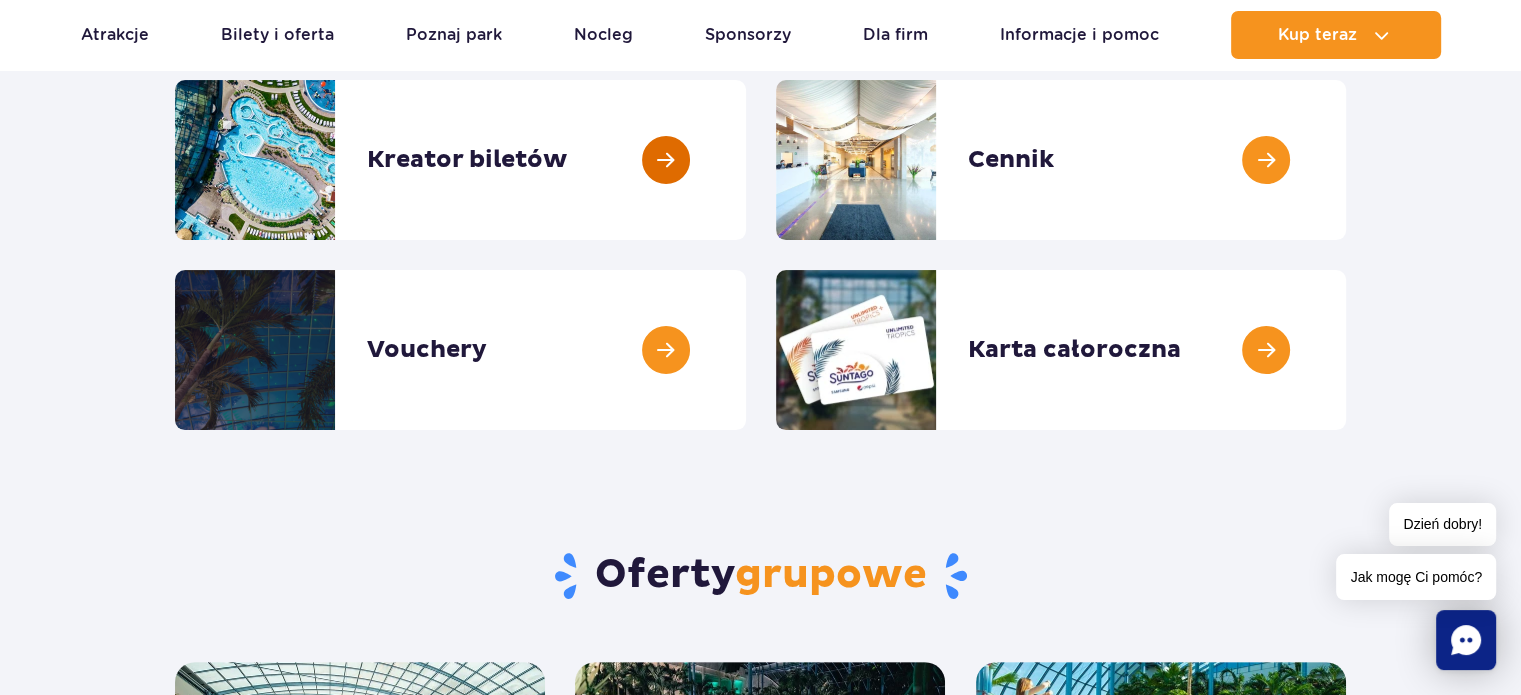 click at bounding box center [746, 160] 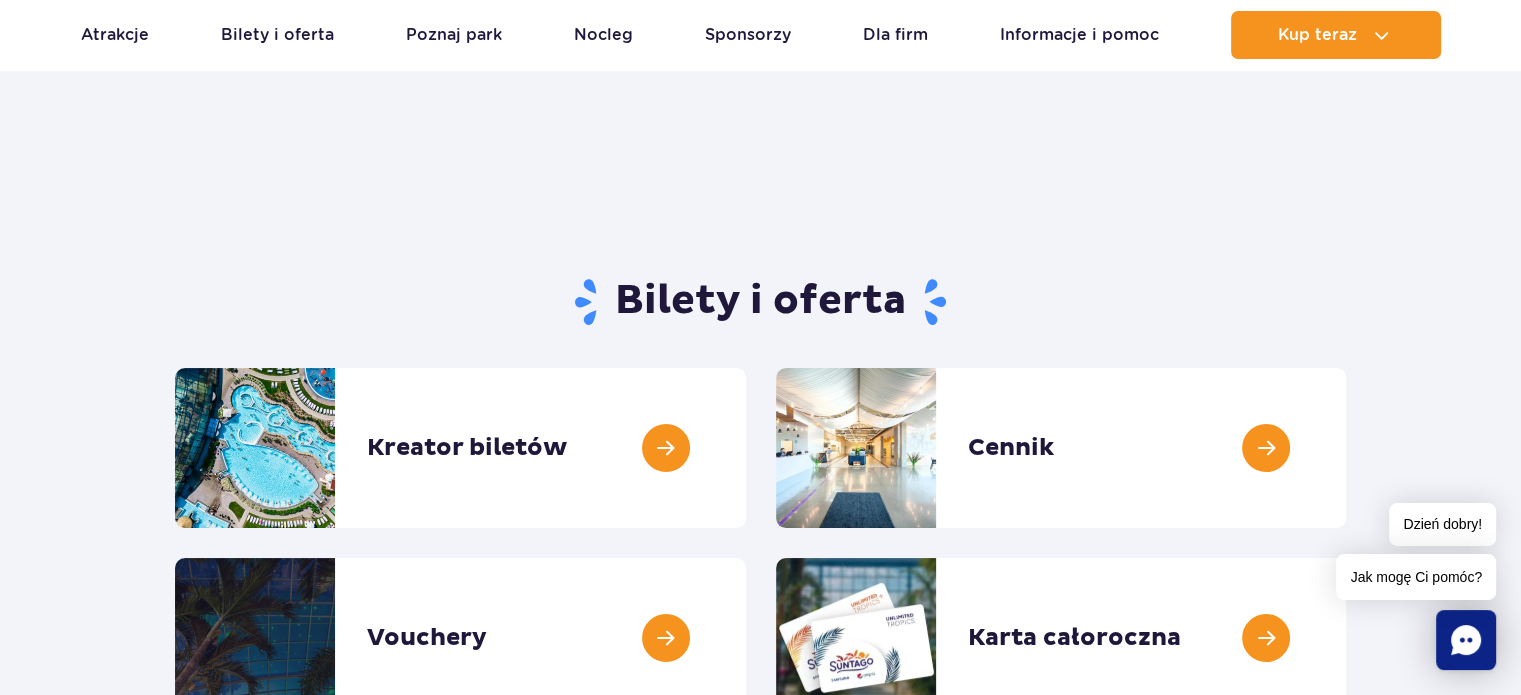 scroll, scrollTop: 0, scrollLeft: 0, axis: both 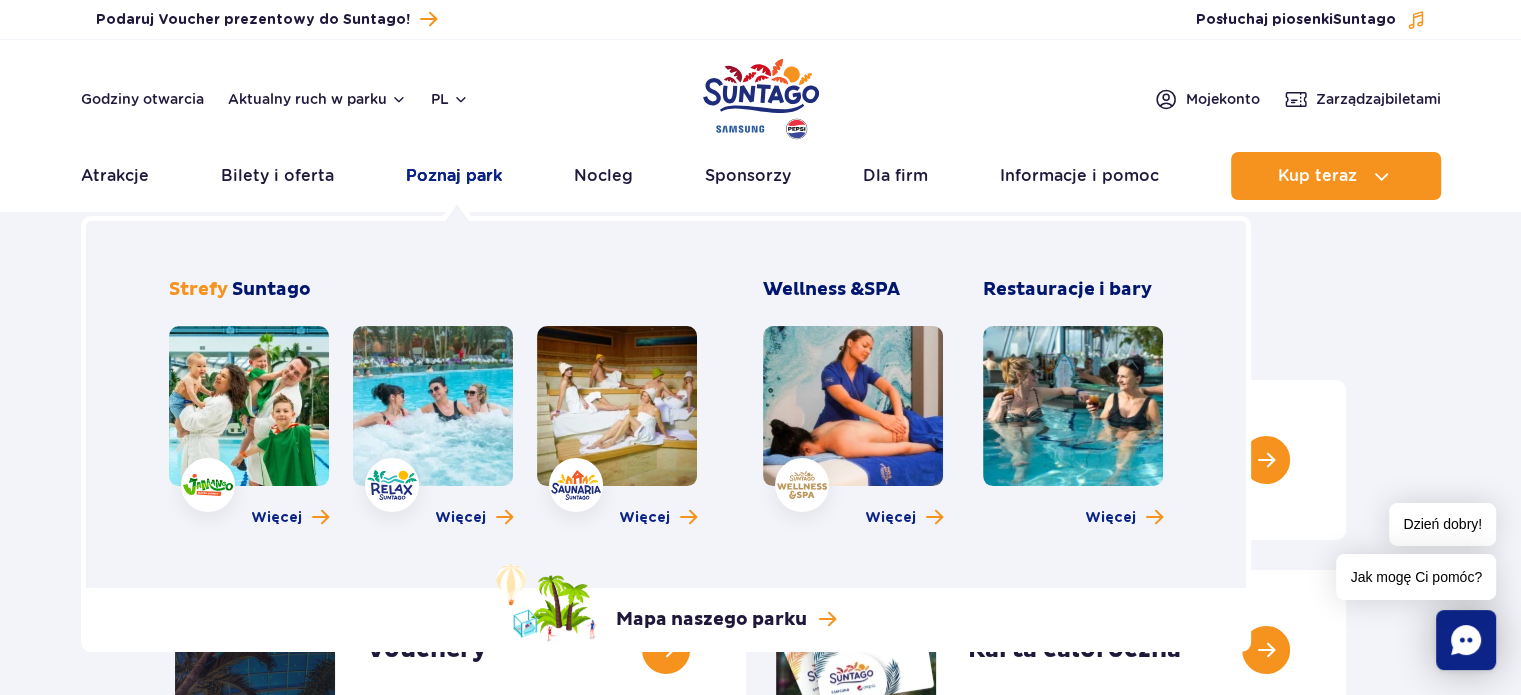click on "Poznaj park" at bounding box center (454, 176) 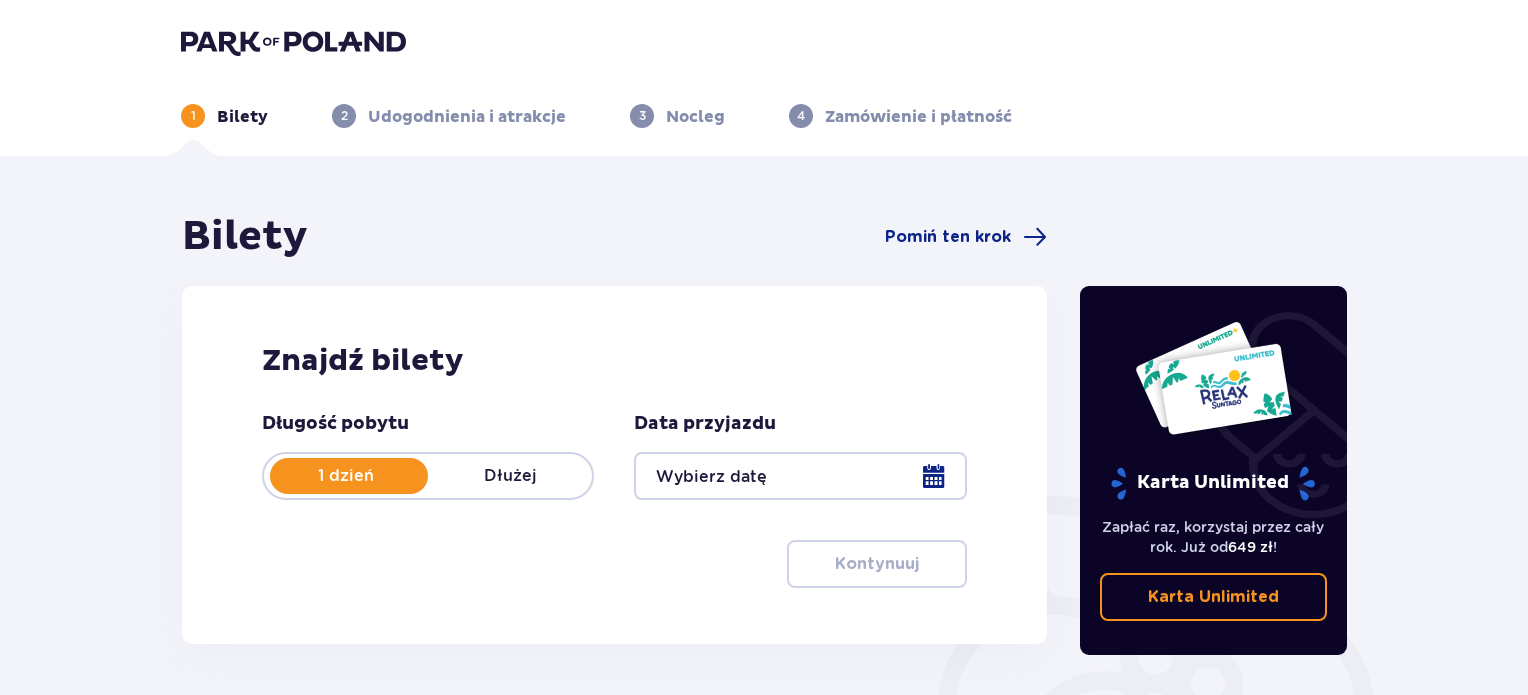 scroll, scrollTop: 0, scrollLeft: 0, axis: both 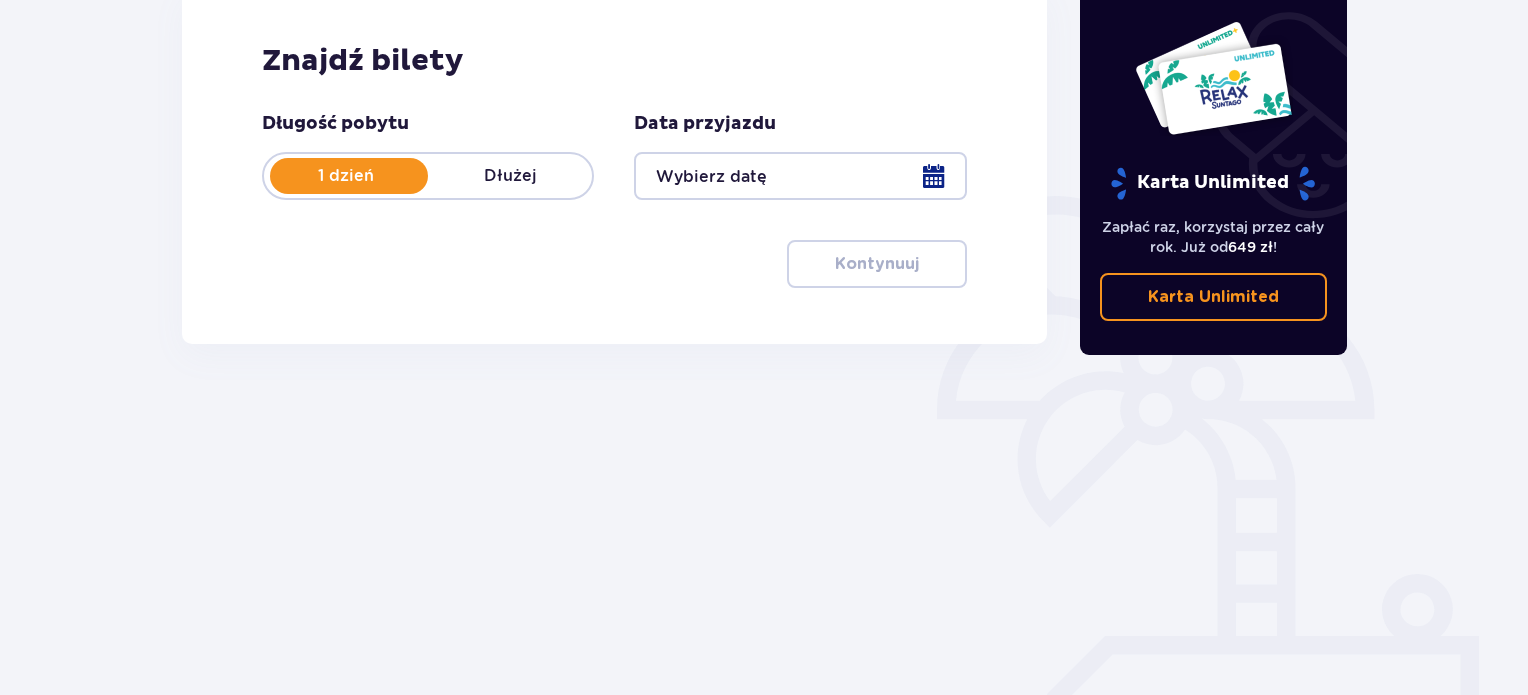 click at bounding box center [800, 176] 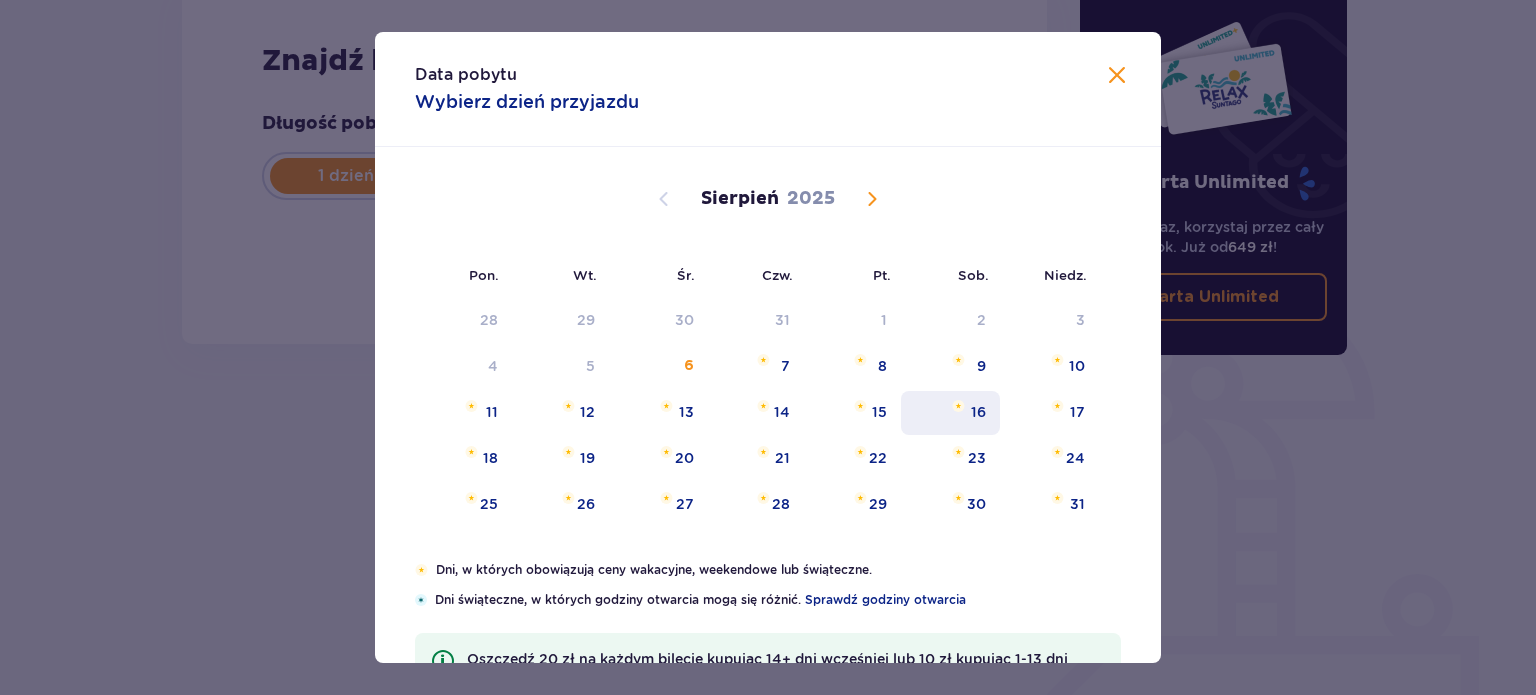 click on "16" at bounding box center (978, 412) 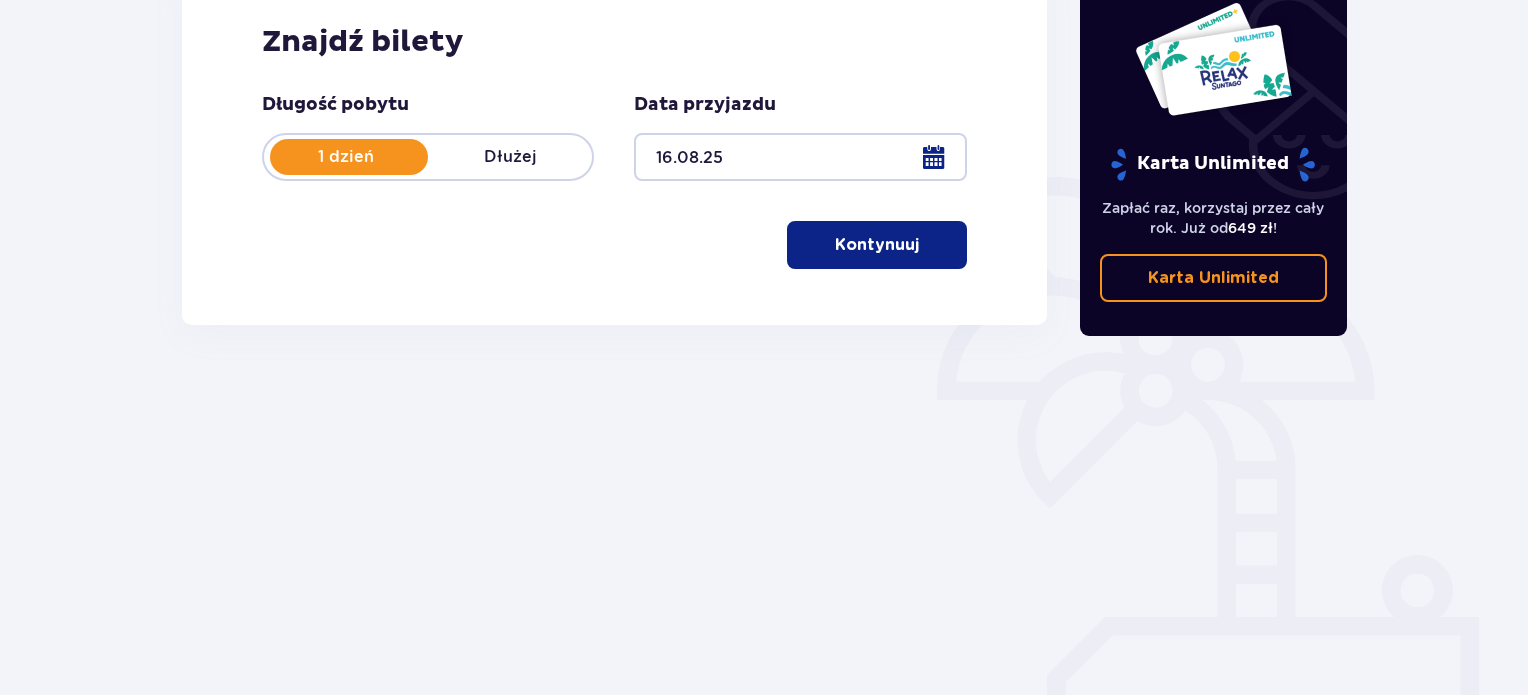 scroll, scrollTop: 324, scrollLeft: 0, axis: vertical 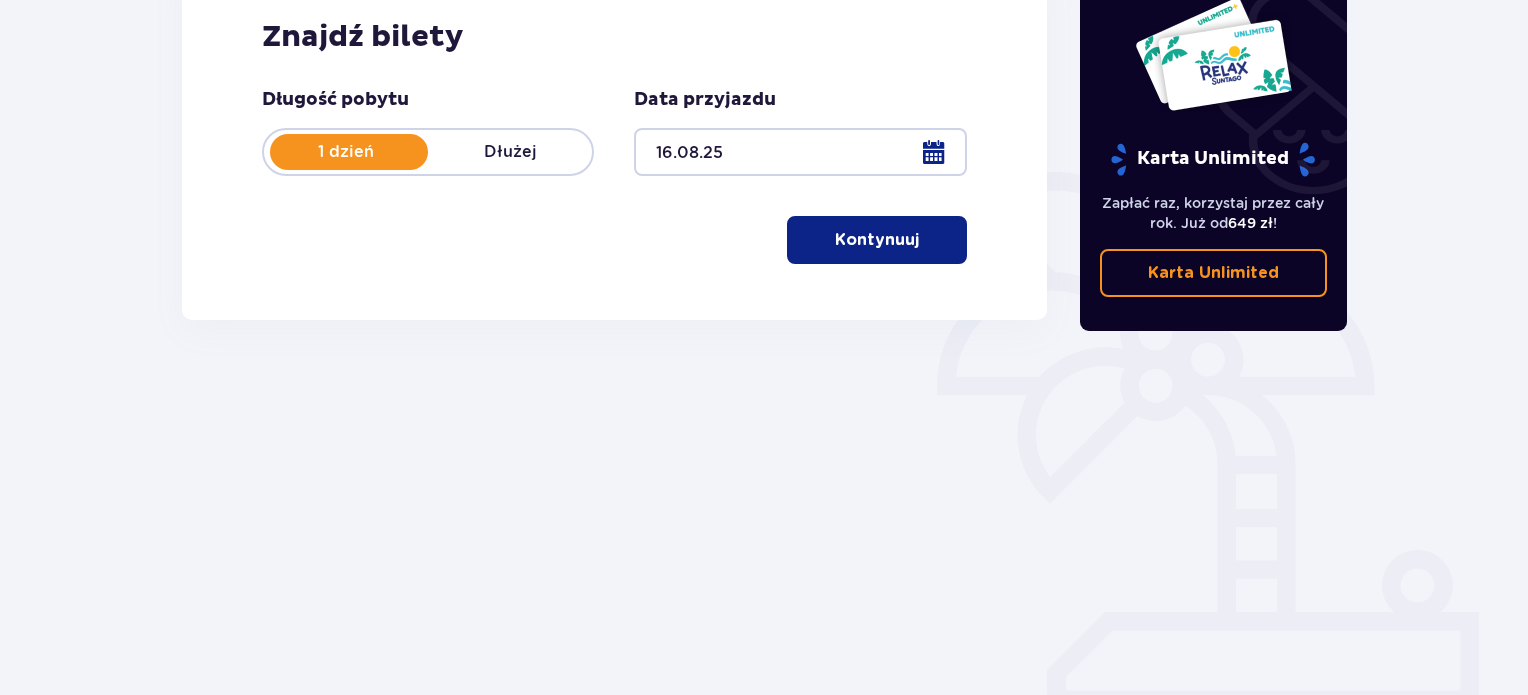 click on "Kontynuuj" at bounding box center (877, 240) 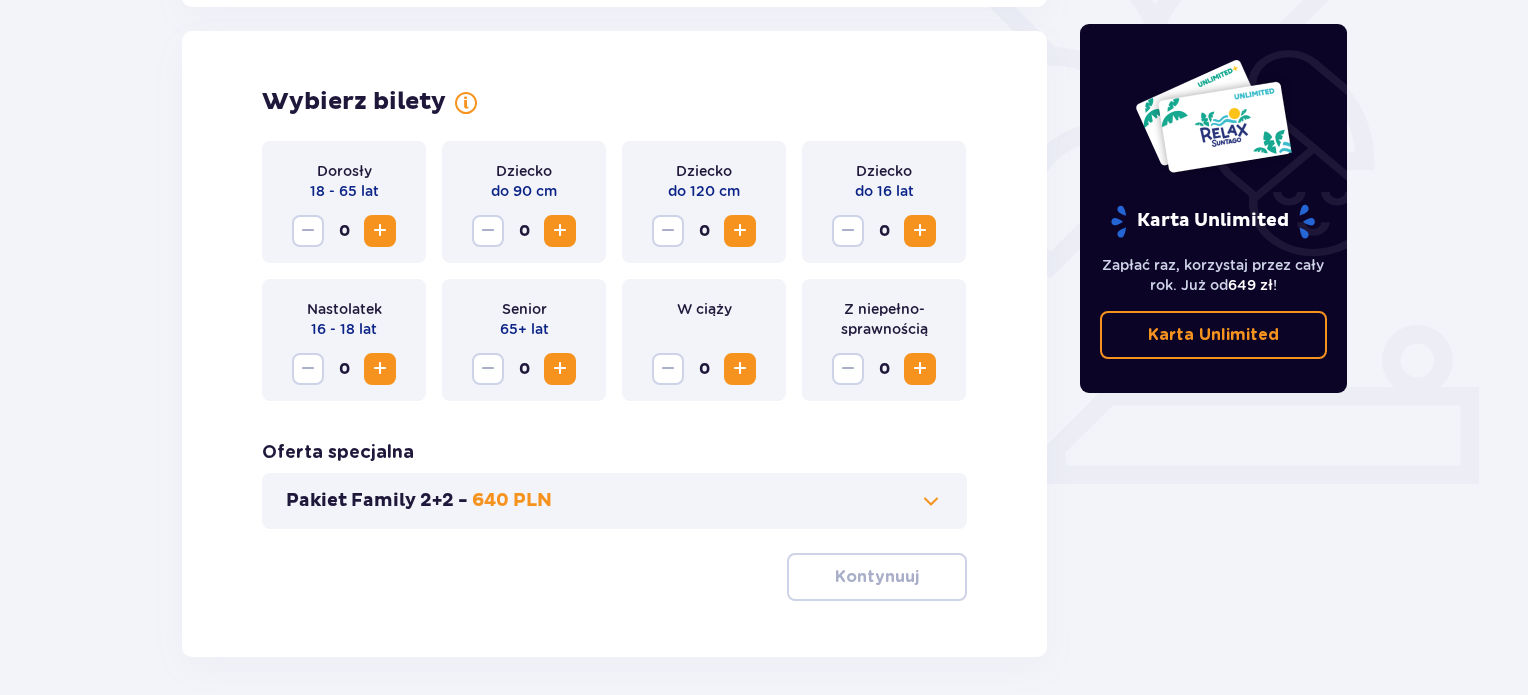 scroll, scrollTop: 556, scrollLeft: 0, axis: vertical 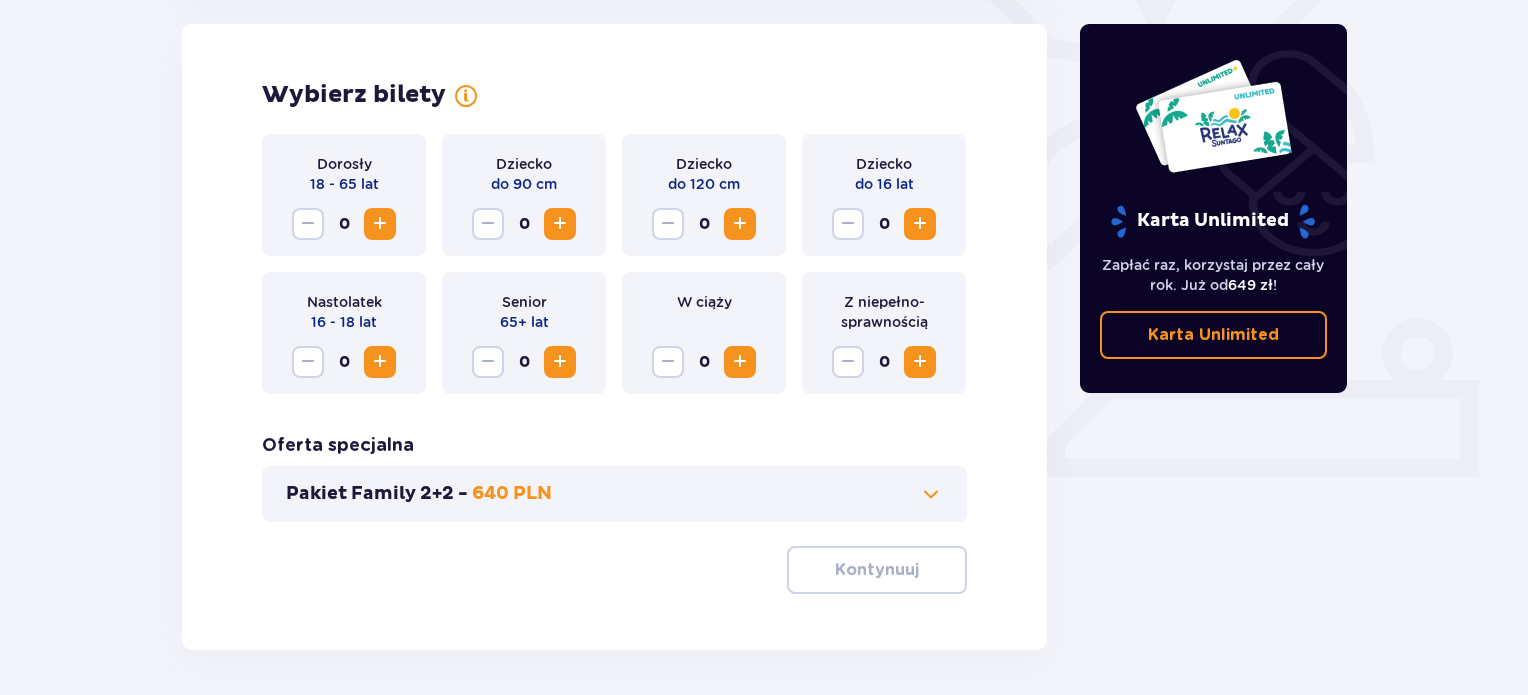 click on "Pakiet Family 2+2 -  640 PLN" at bounding box center (614, 494) 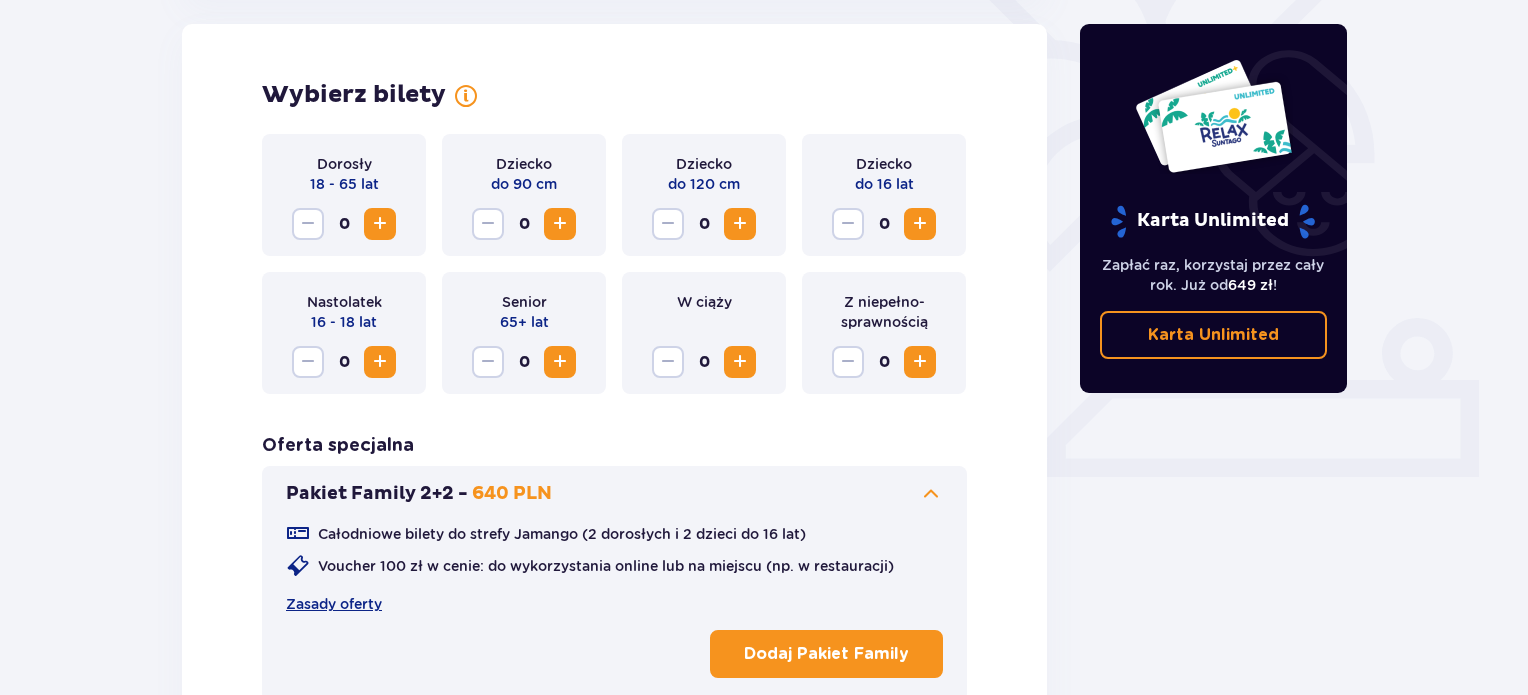 click on "Bilety Pomiń ten krok Znajdź bilety Długość pobytu 1 dzień Dłużej Data przyjazdu [DATE] Wybierz bilety Dorosły 18 - 65 lat 0 Dziecko do 90 cm 0 Dziecko do 120 cm 0 Dziecko do 16 lat 0 Nastolatek 16 - 18 lat 0 Senior 65+ lat 0 W ciąży 0 Z niepełno­sprawnością 0 Oferta specjalna Pakiet Family 2+2 -  [PRICE] Całodniowe bilety do strefy Jamango (2 dorosłych i 2 dzieci do 16 lat) Voucher [PRICE] w cenie: do wykorzystania online lub na miejscu (np. w restauracji) Zasady oferty Dodaj Pakiet Family Kontynuuj Karta Unlimited Zapłać raz, korzystaj przez cały rok. Już od [PRICE] ! Karta Unlimited" at bounding box center [764, 275] 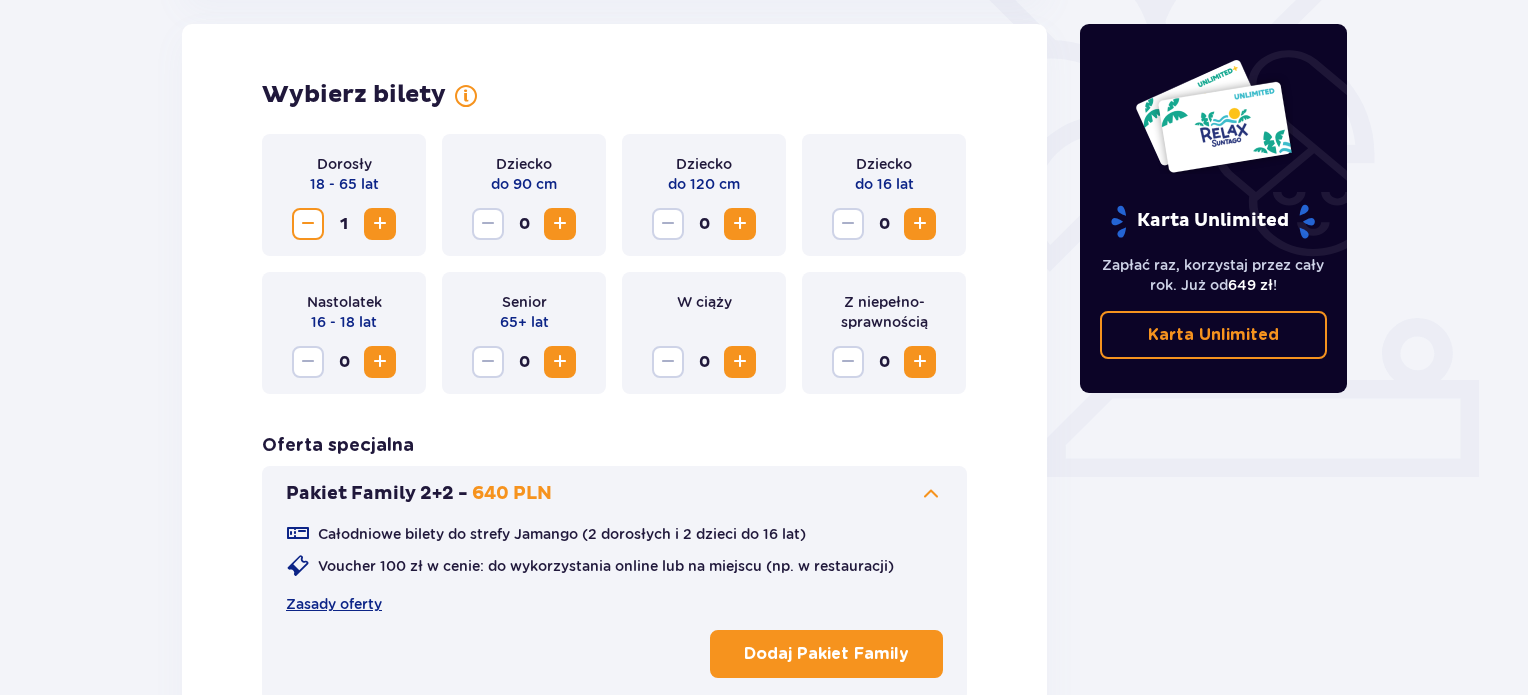click at bounding box center (380, 224) 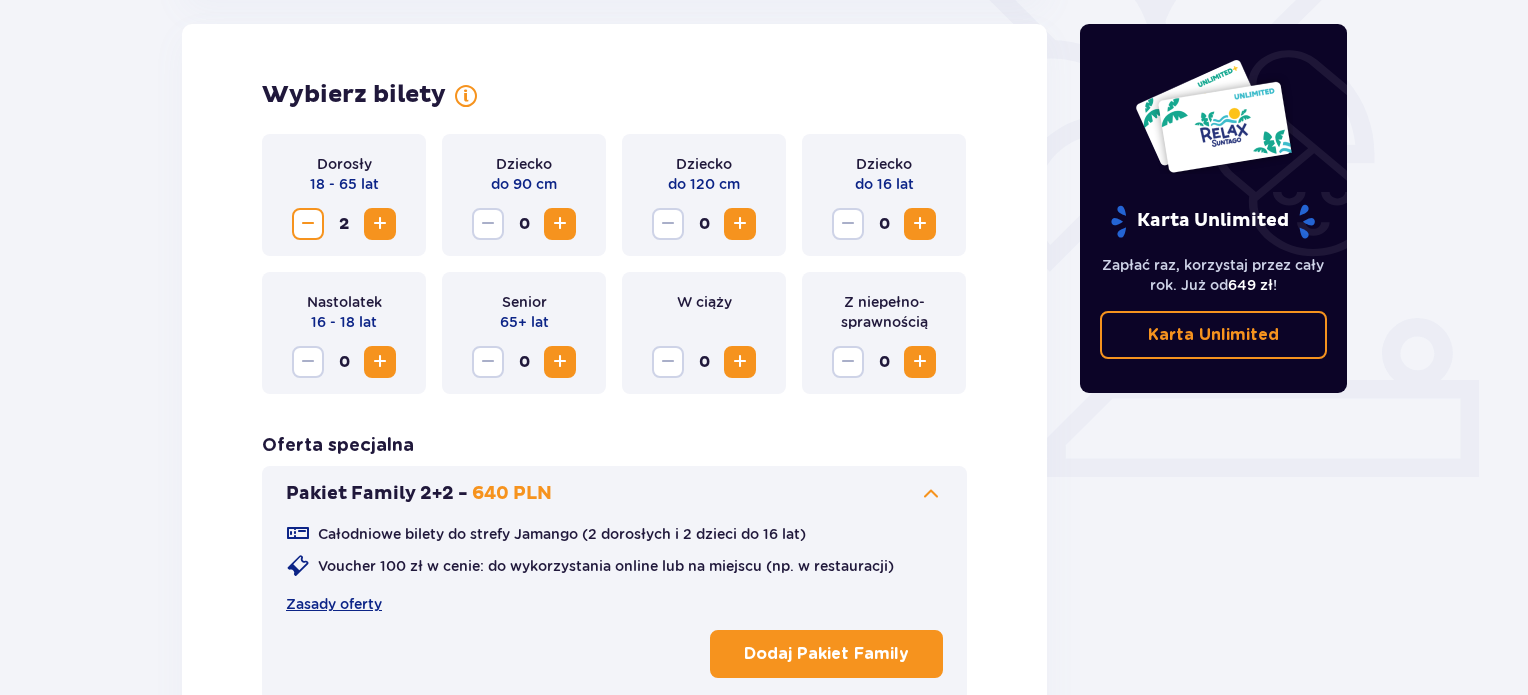 click at bounding box center (920, 224) 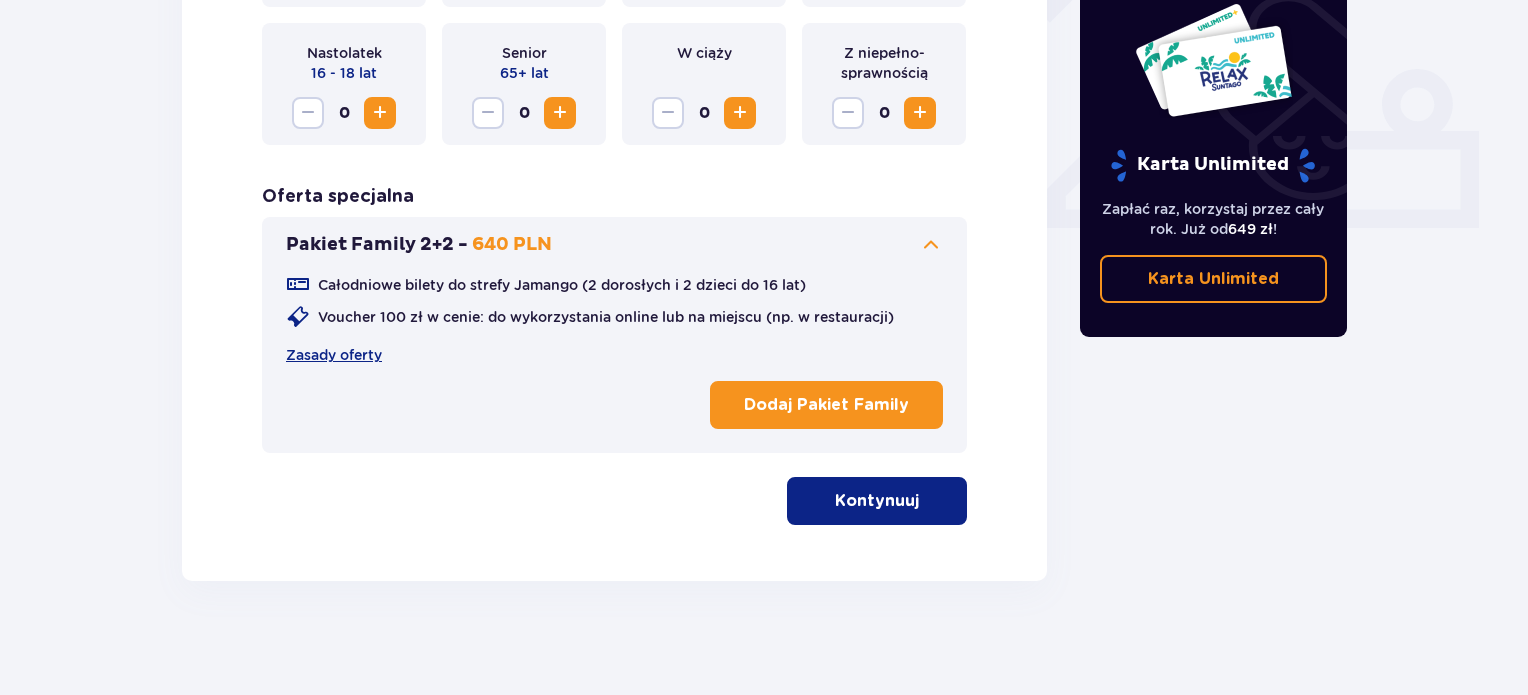 scroll, scrollTop: 811, scrollLeft: 0, axis: vertical 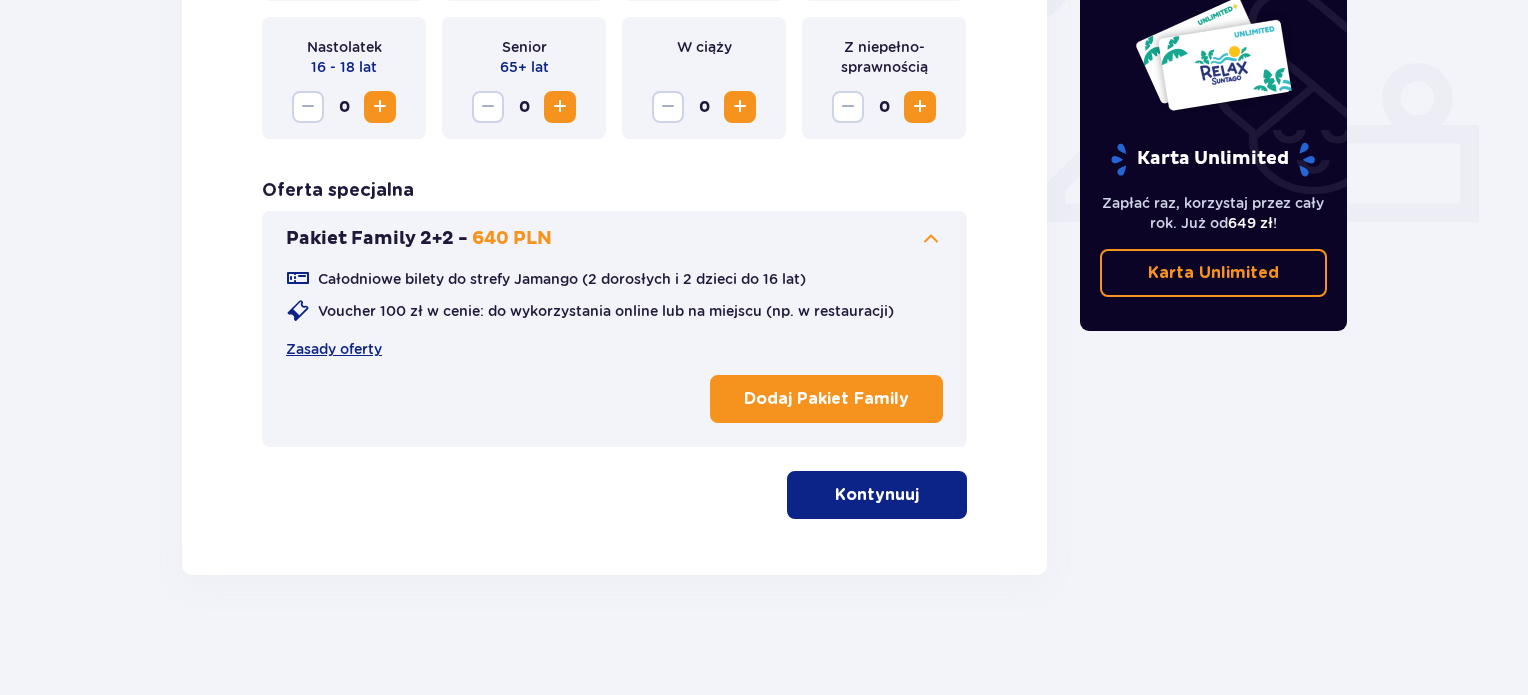 click at bounding box center (923, 495) 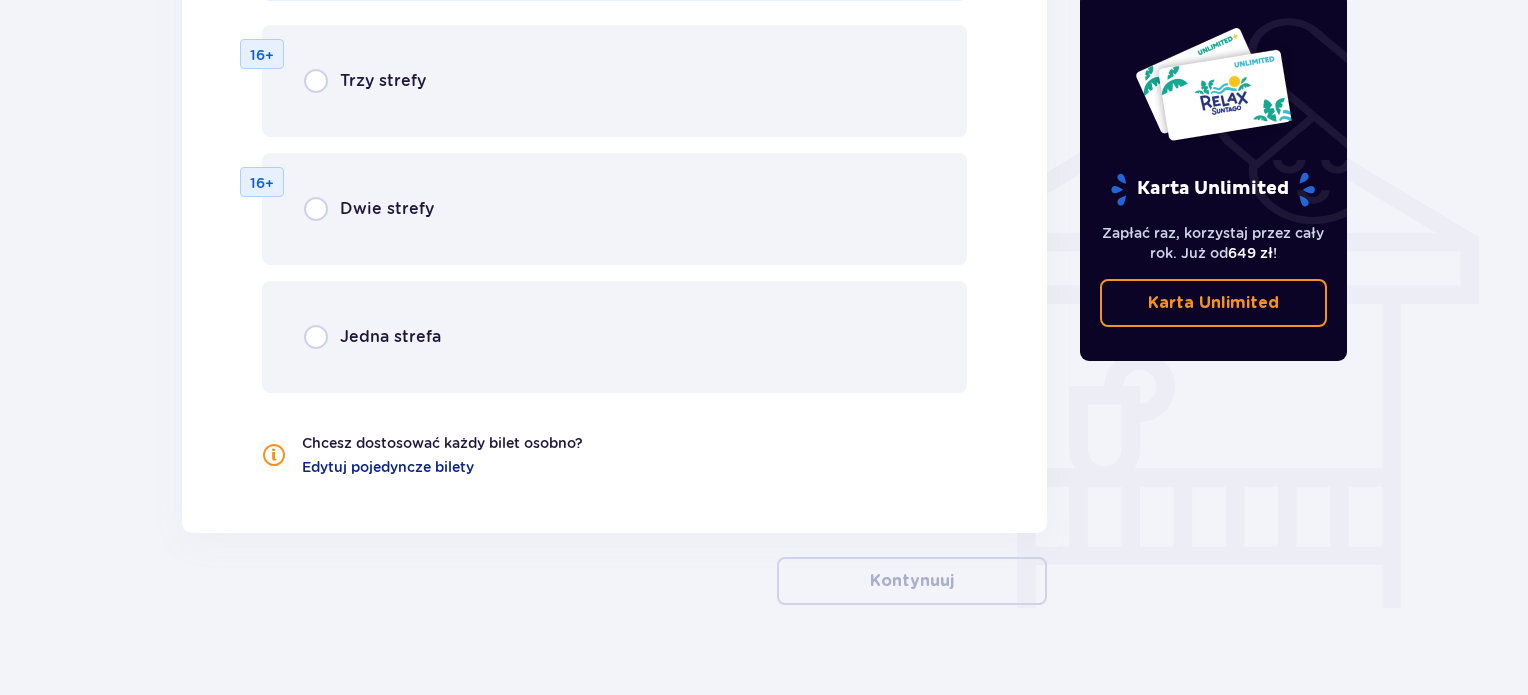 scroll, scrollTop: 1579, scrollLeft: 0, axis: vertical 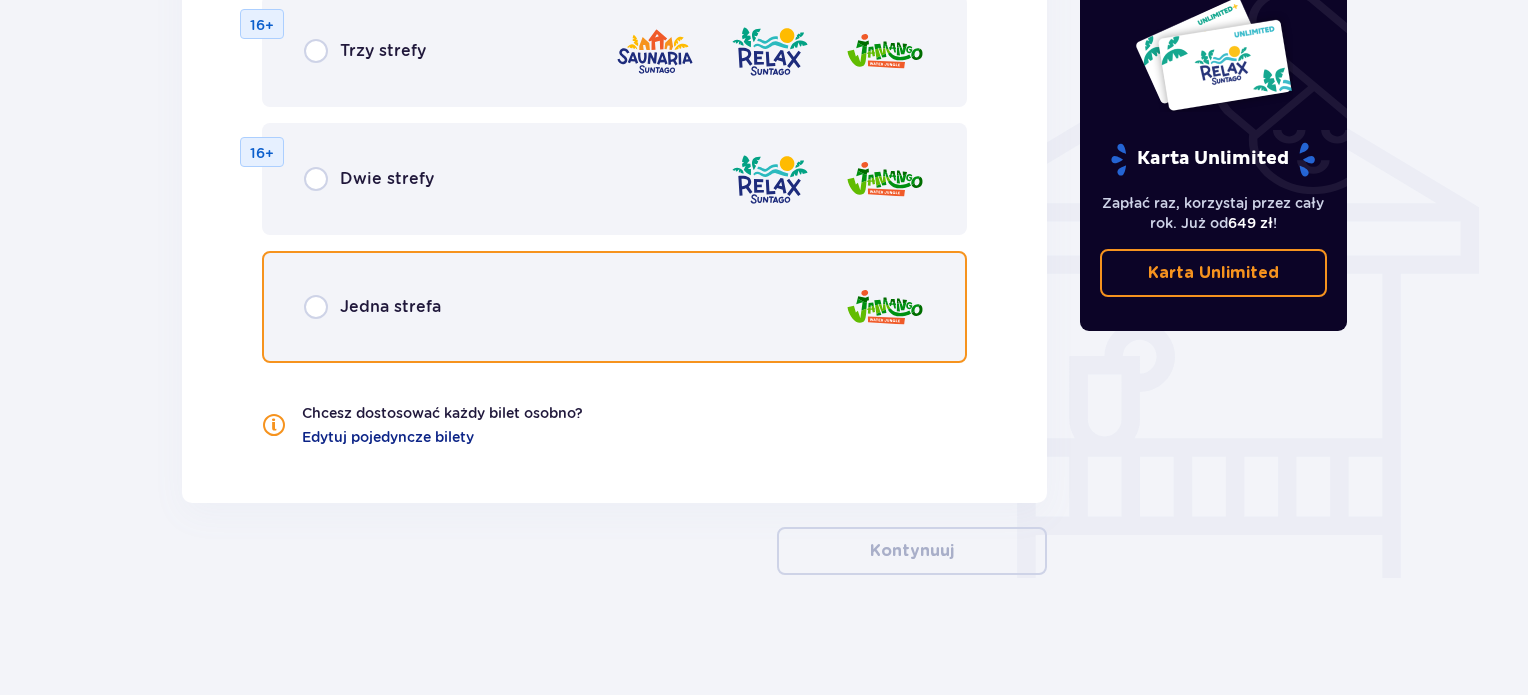 click at bounding box center (316, 307) 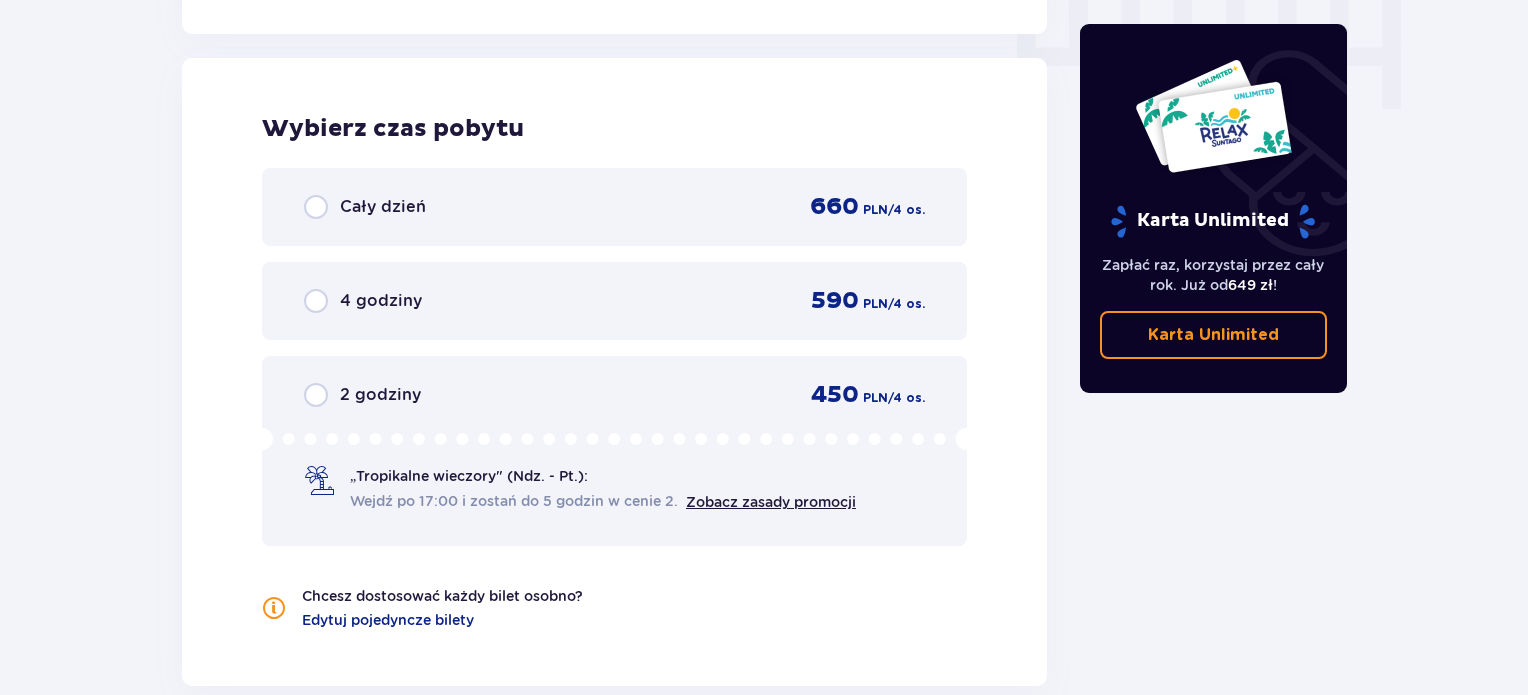 scroll, scrollTop: 2058, scrollLeft: 0, axis: vertical 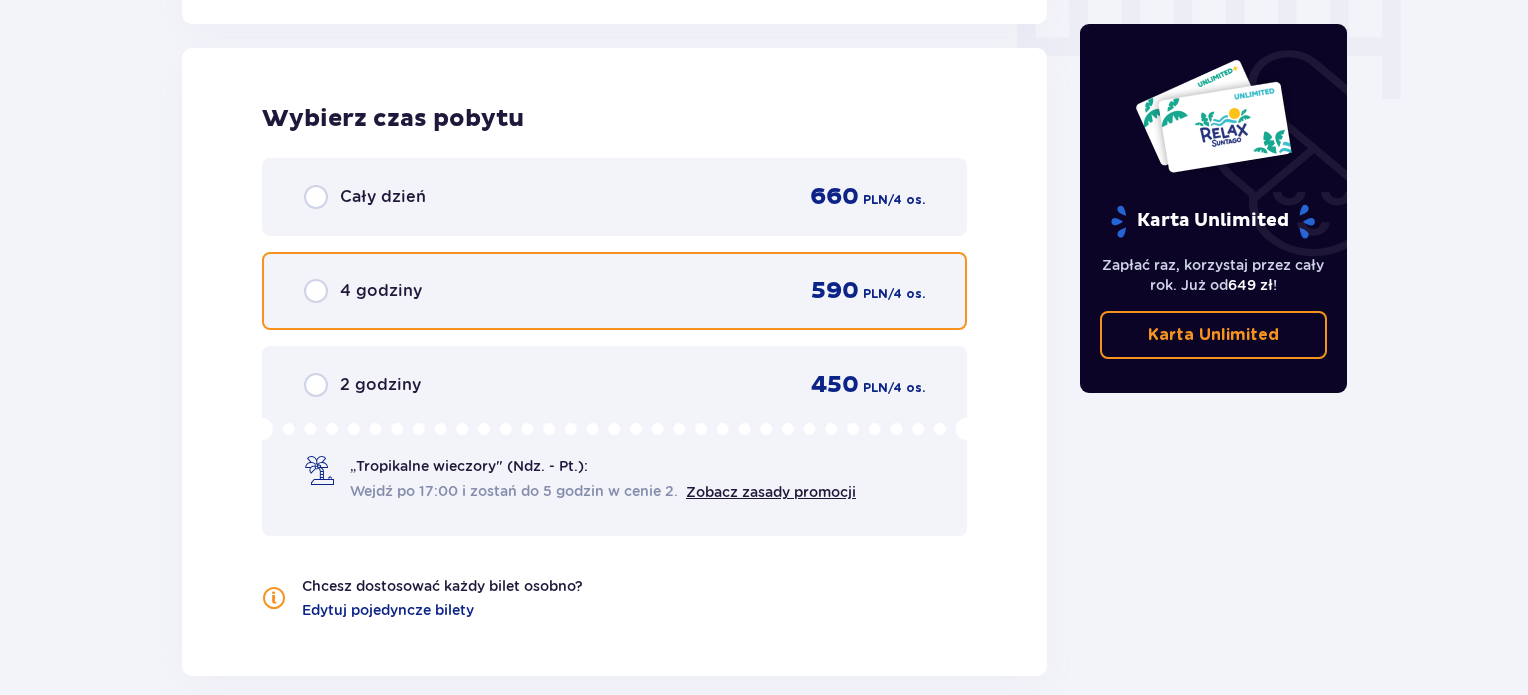 click at bounding box center [316, 291] 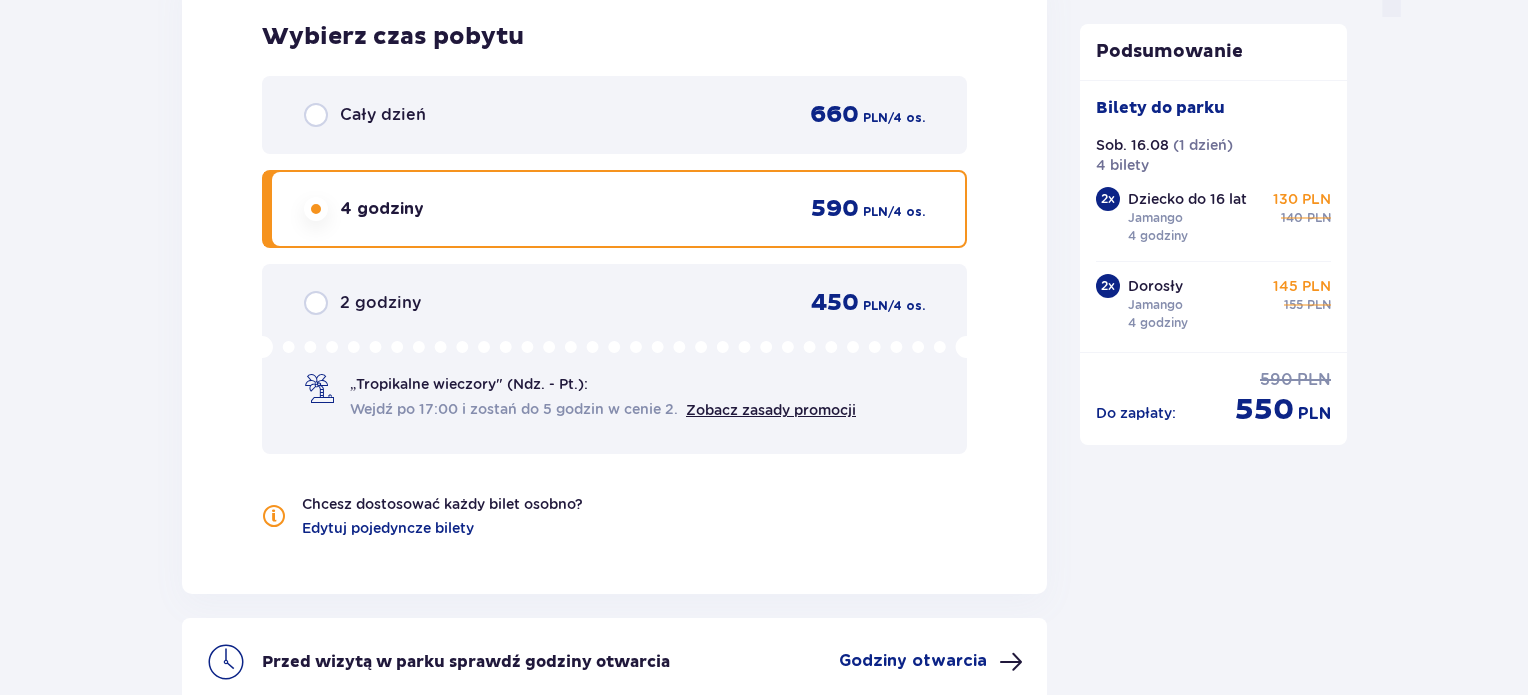 scroll, scrollTop: 2340, scrollLeft: 0, axis: vertical 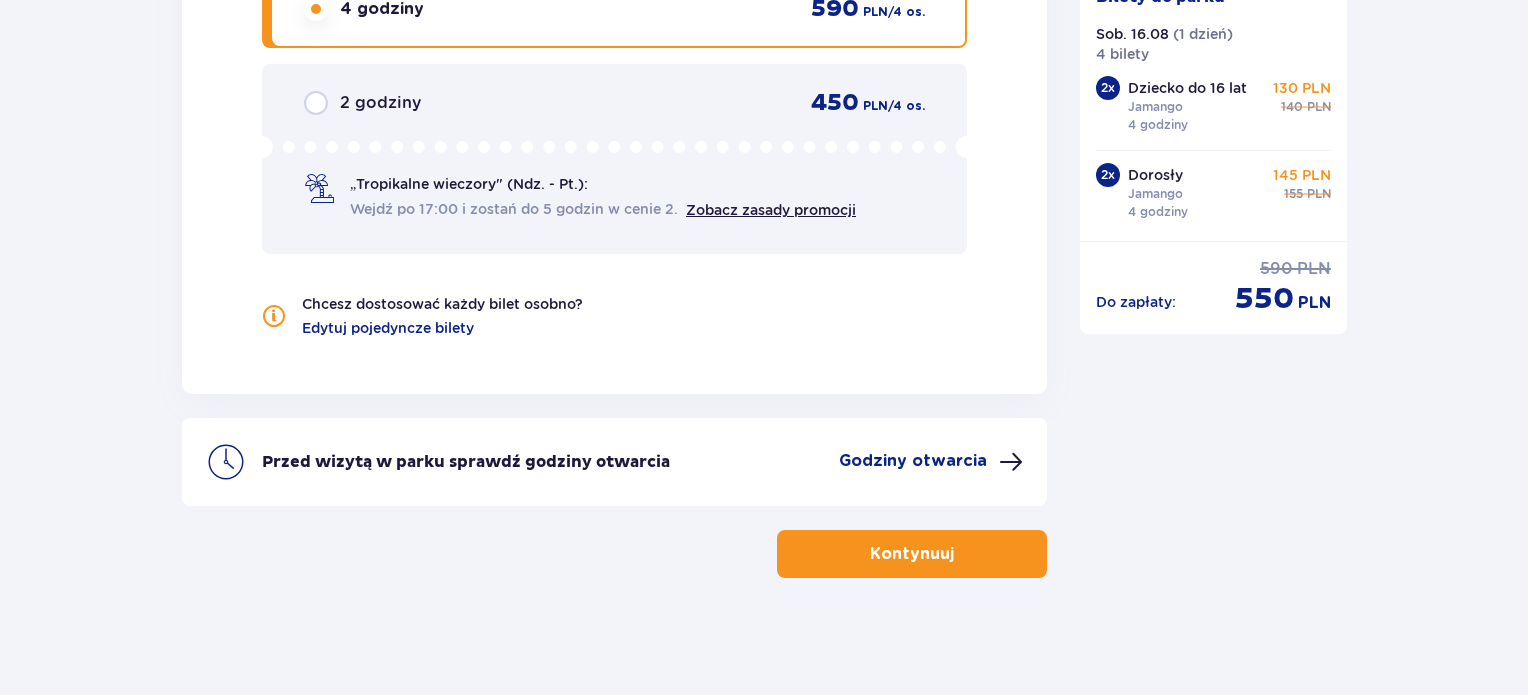click on "Godziny otwarcia" at bounding box center (913, 461) 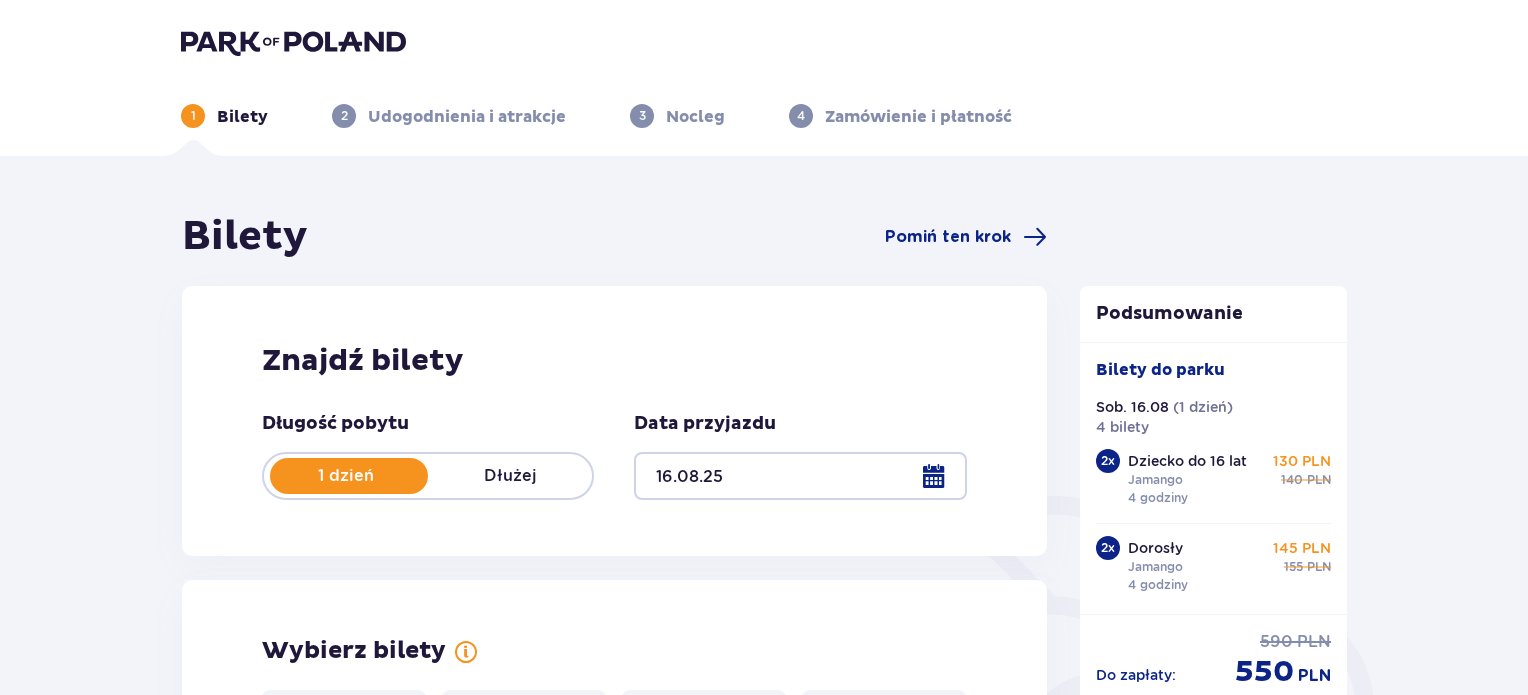 scroll, scrollTop: 0, scrollLeft: 0, axis: both 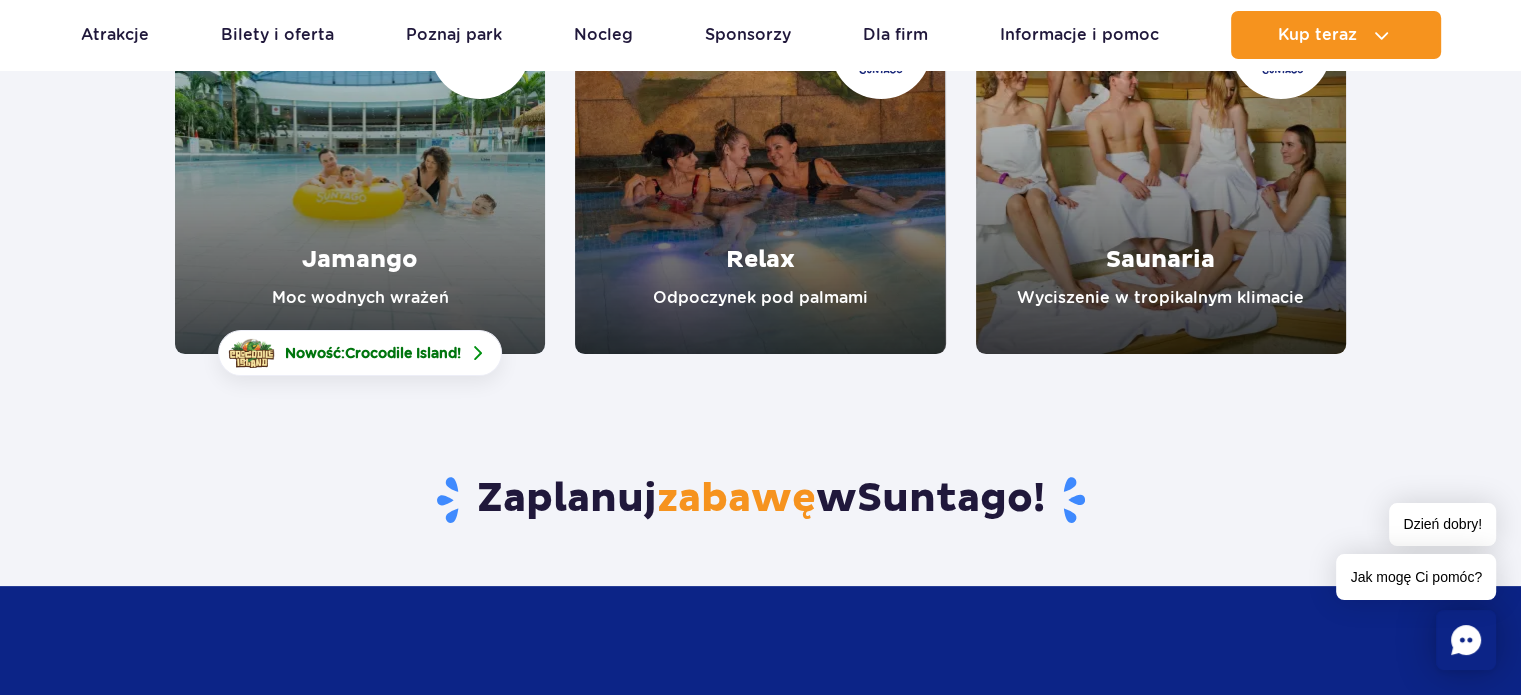 click at bounding box center (360, 169) 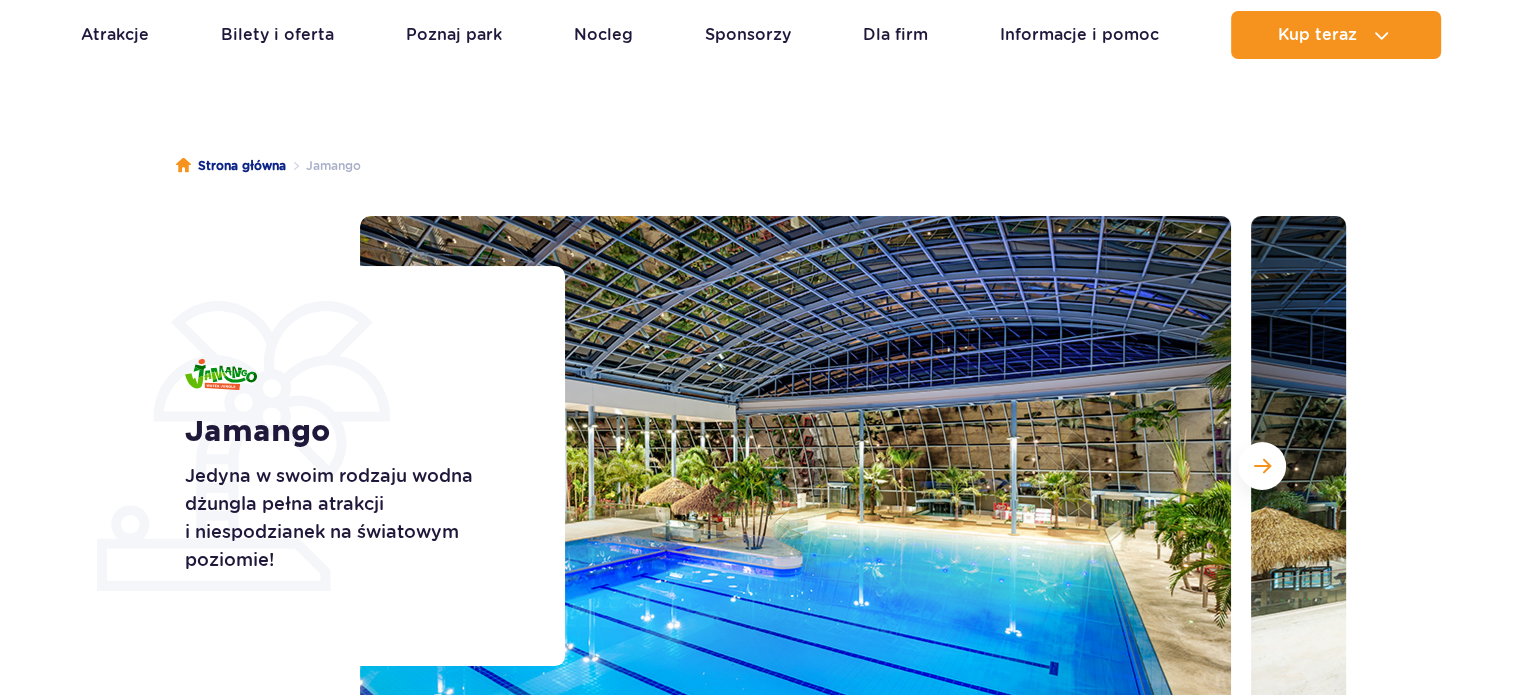 scroll, scrollTop: 400, scrollLeft: 0, axis: vertical 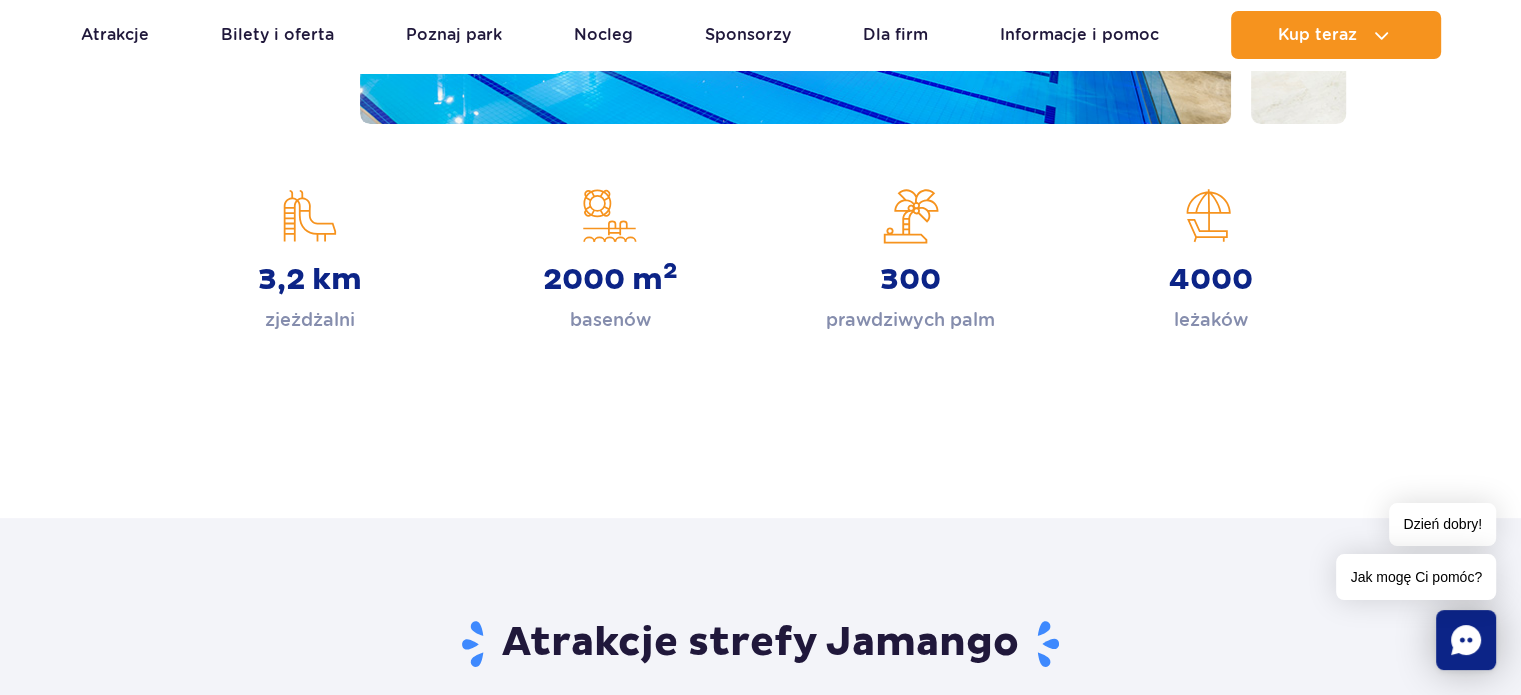 click on "3,2 km
zjeżdżalni" at bounding box center [310, 261] 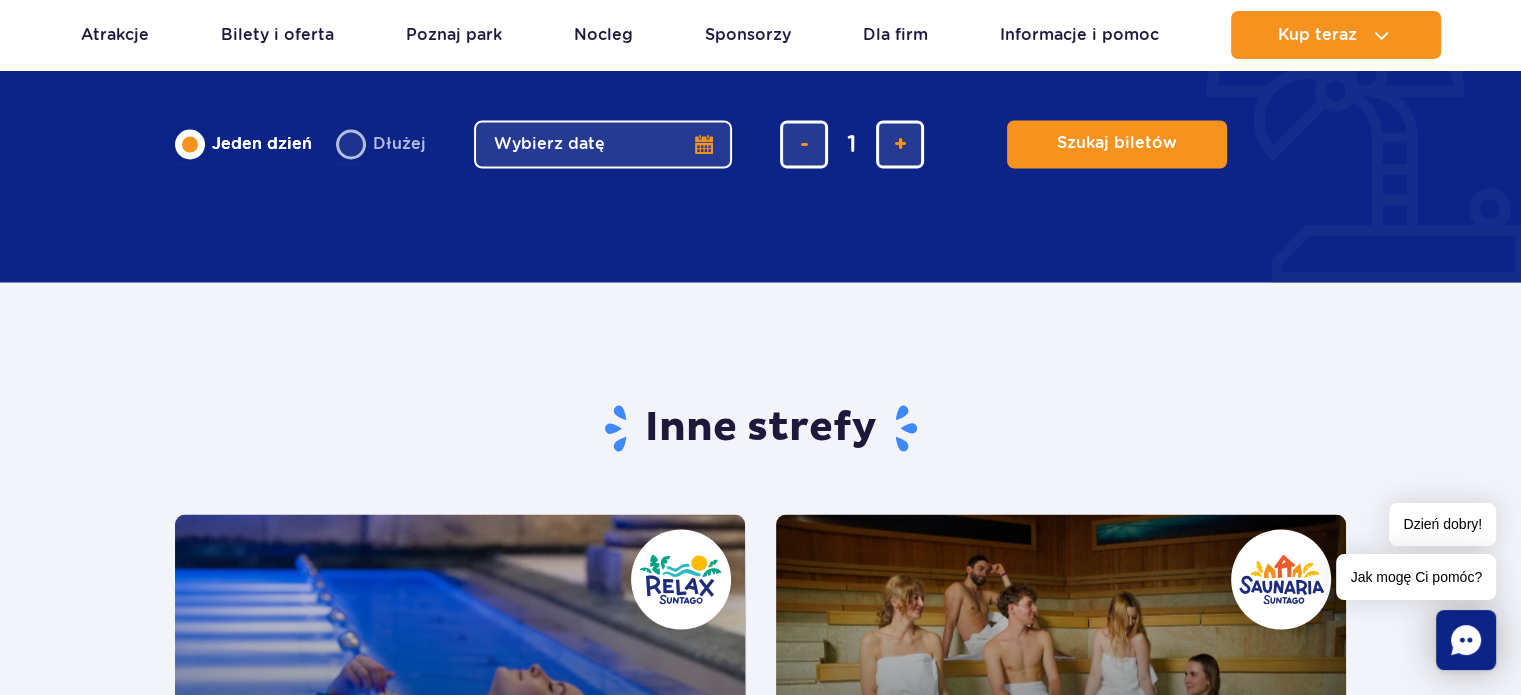 scroll, scrollTop: 3700, scrollLeft: 0, axis: vertical 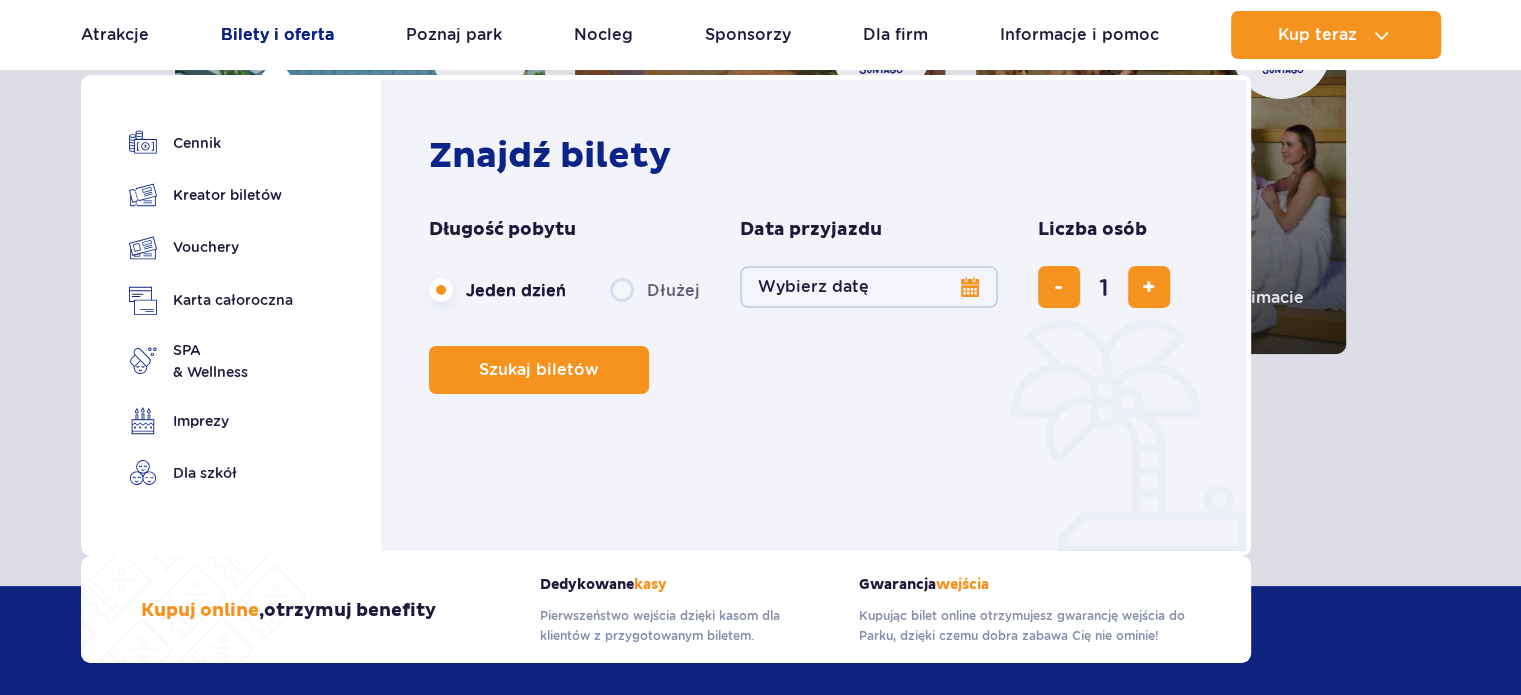 click on "Bilety i oferta" at bounding box center (277, 35) 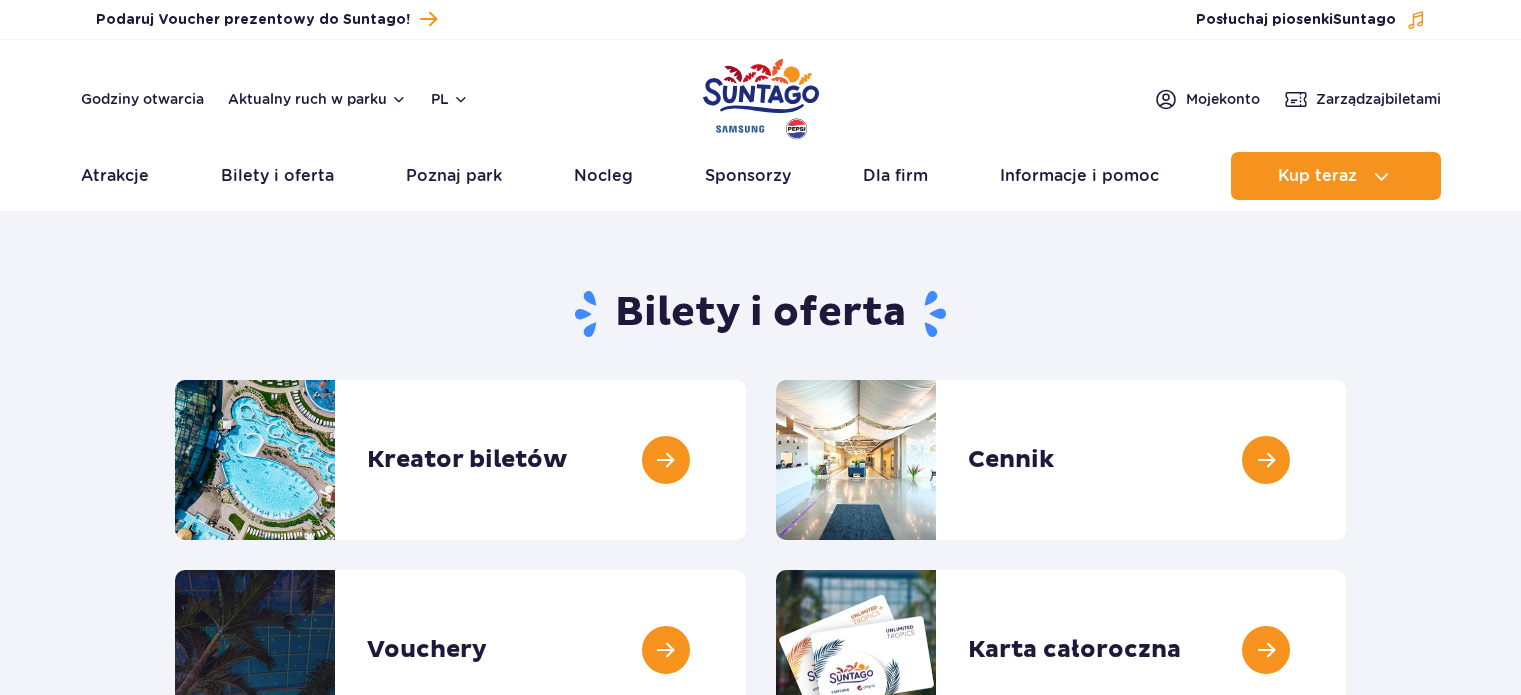 scroll, scrollTop: 0, scrollLeft: 0, axis: both 